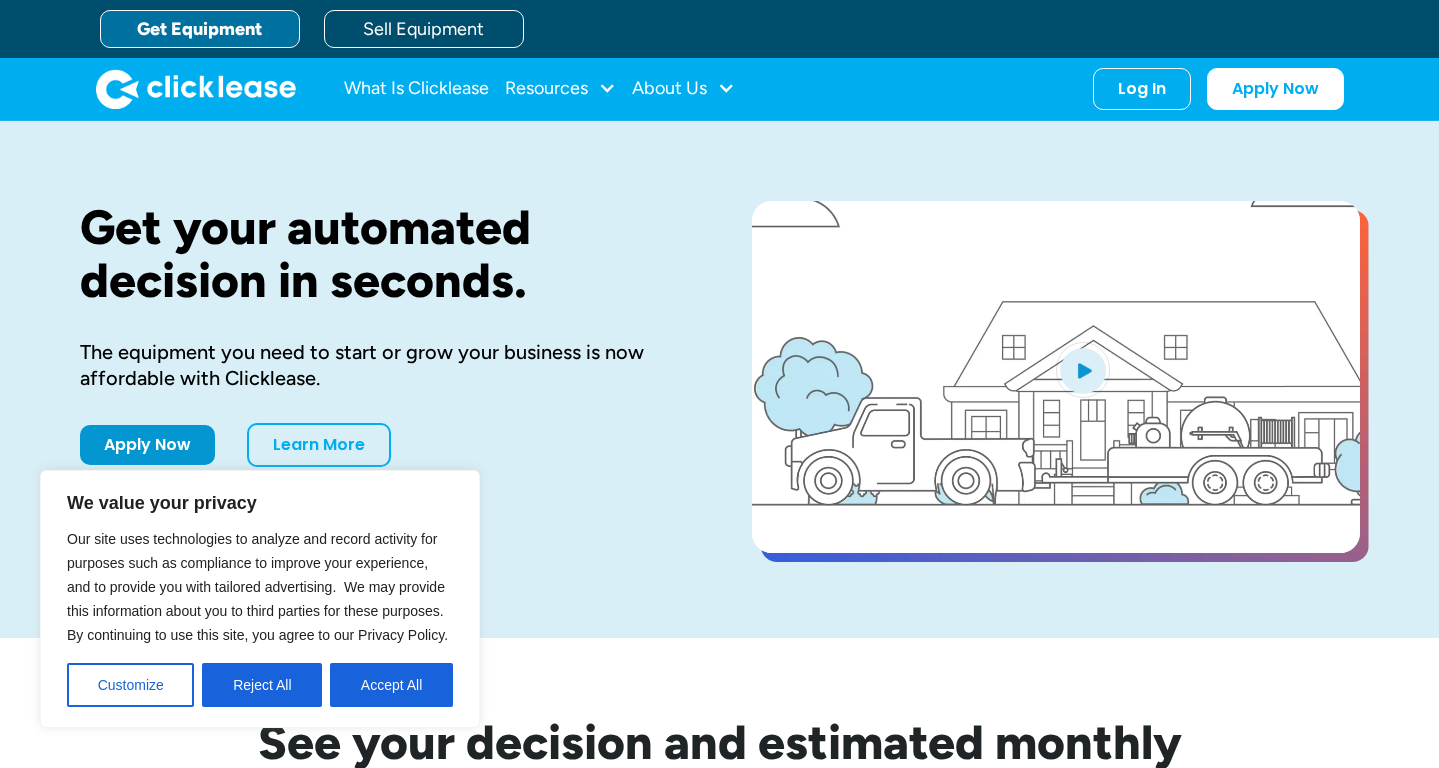 scroll, scrollTop: 0, scrollLeft: 0, axis: both 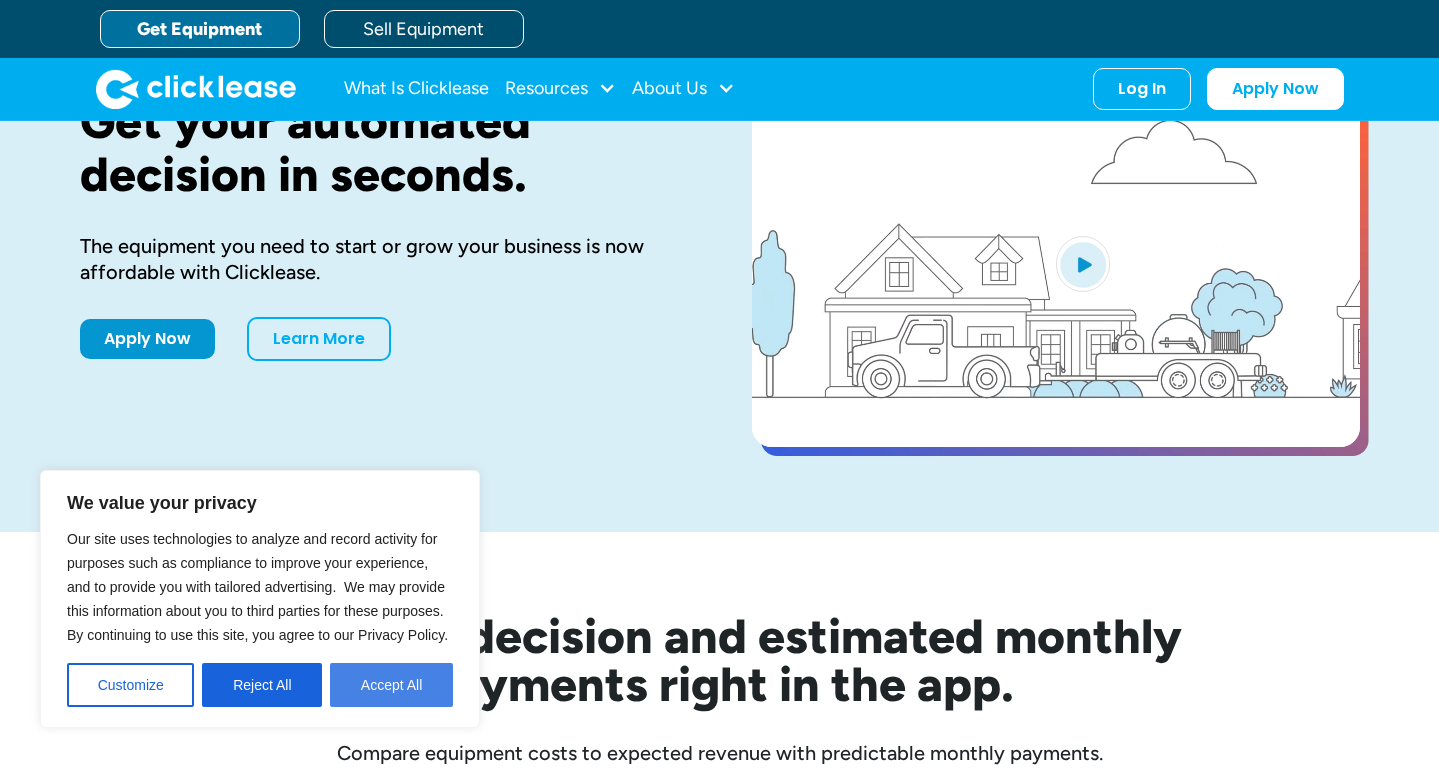 click on "Accept All" at bounding box center [391, 685] 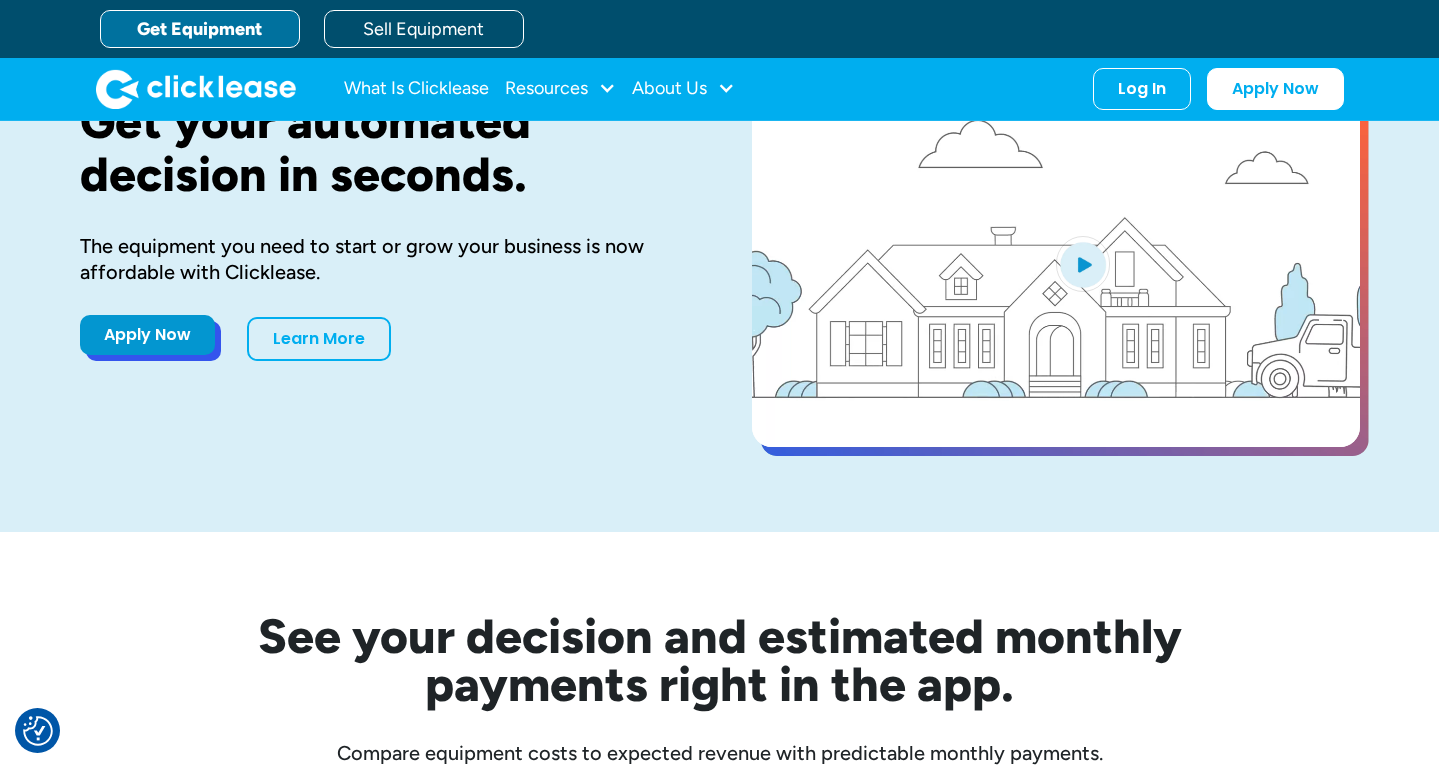 click on "Apply Now" at bounding box center (147, 335) 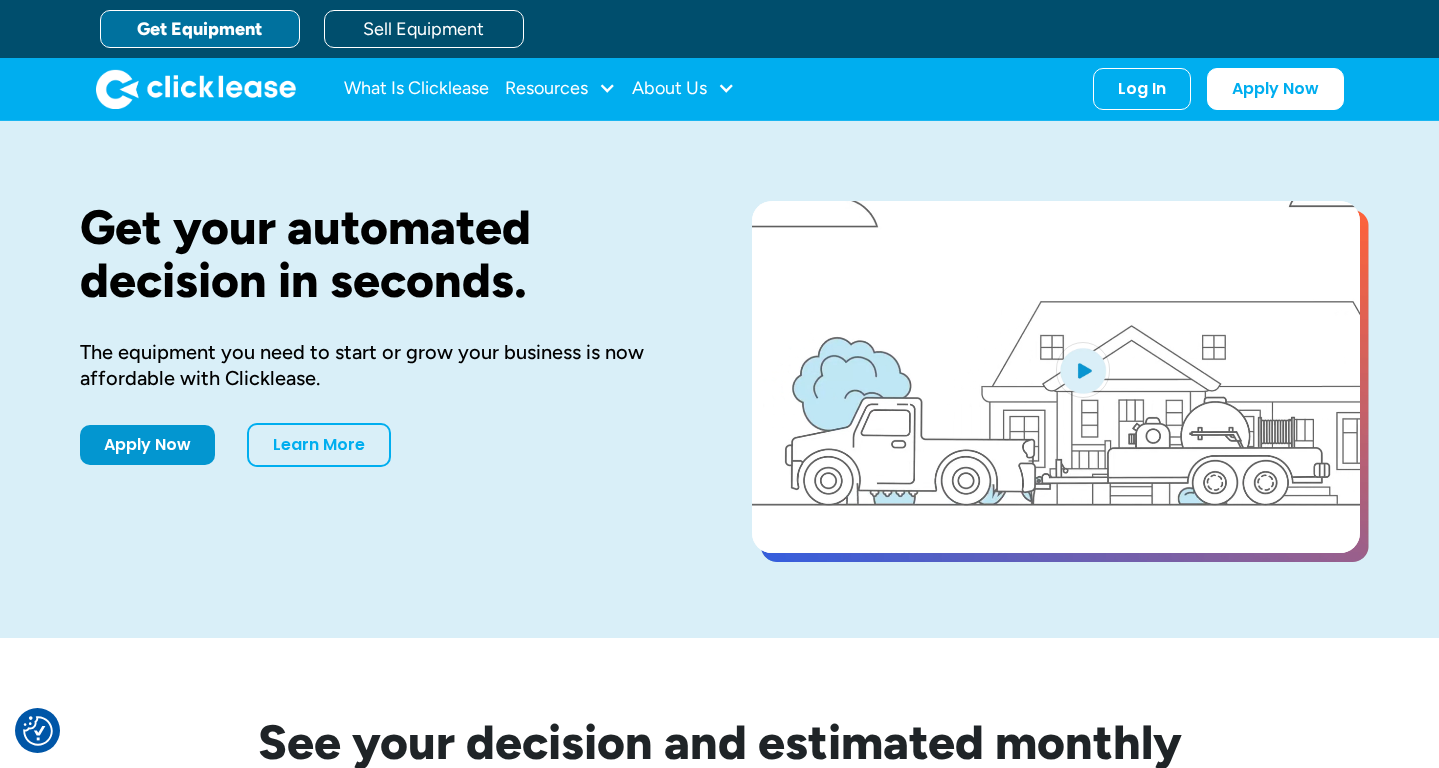 scroll, scrollTop: 0, scrollLeft: 0, axis: both 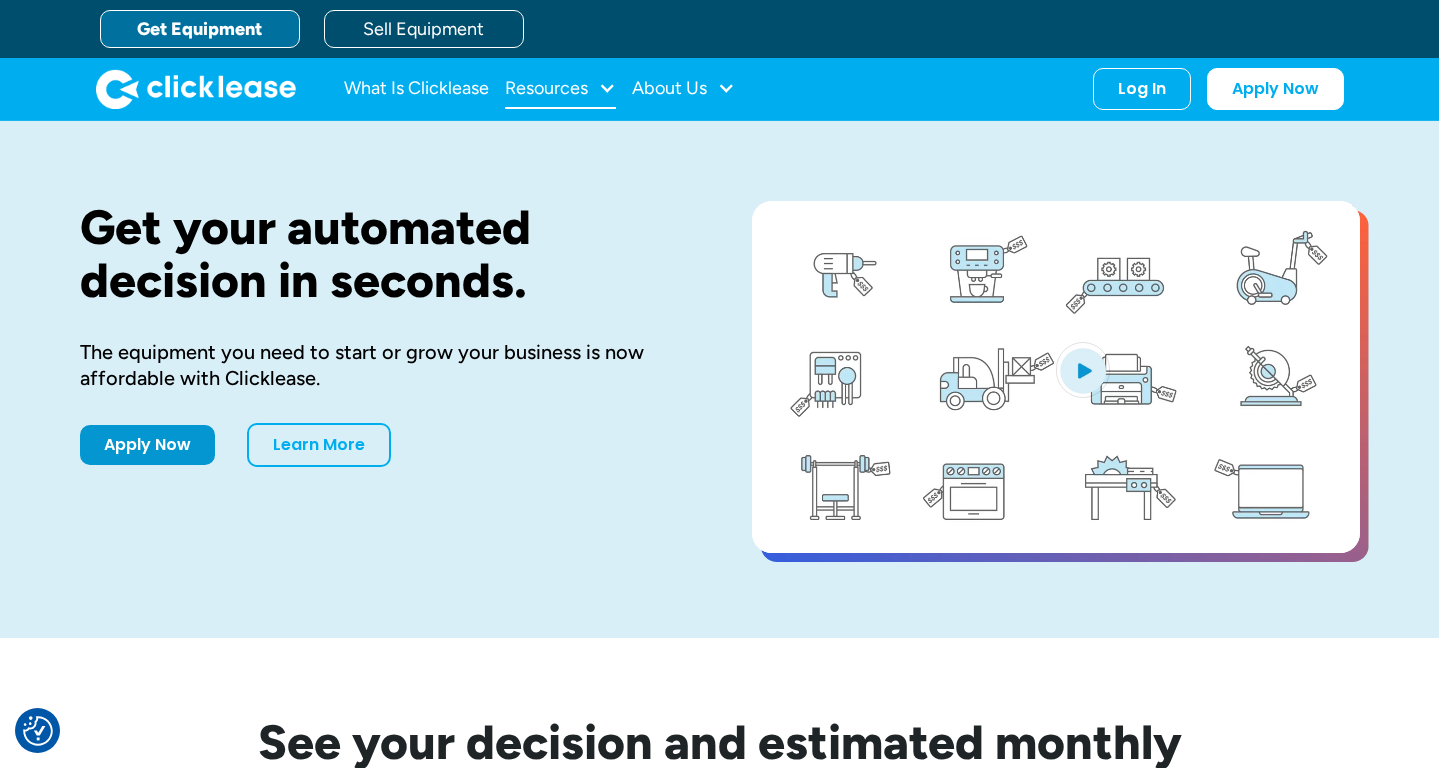 click at bounding box center (607, 88) 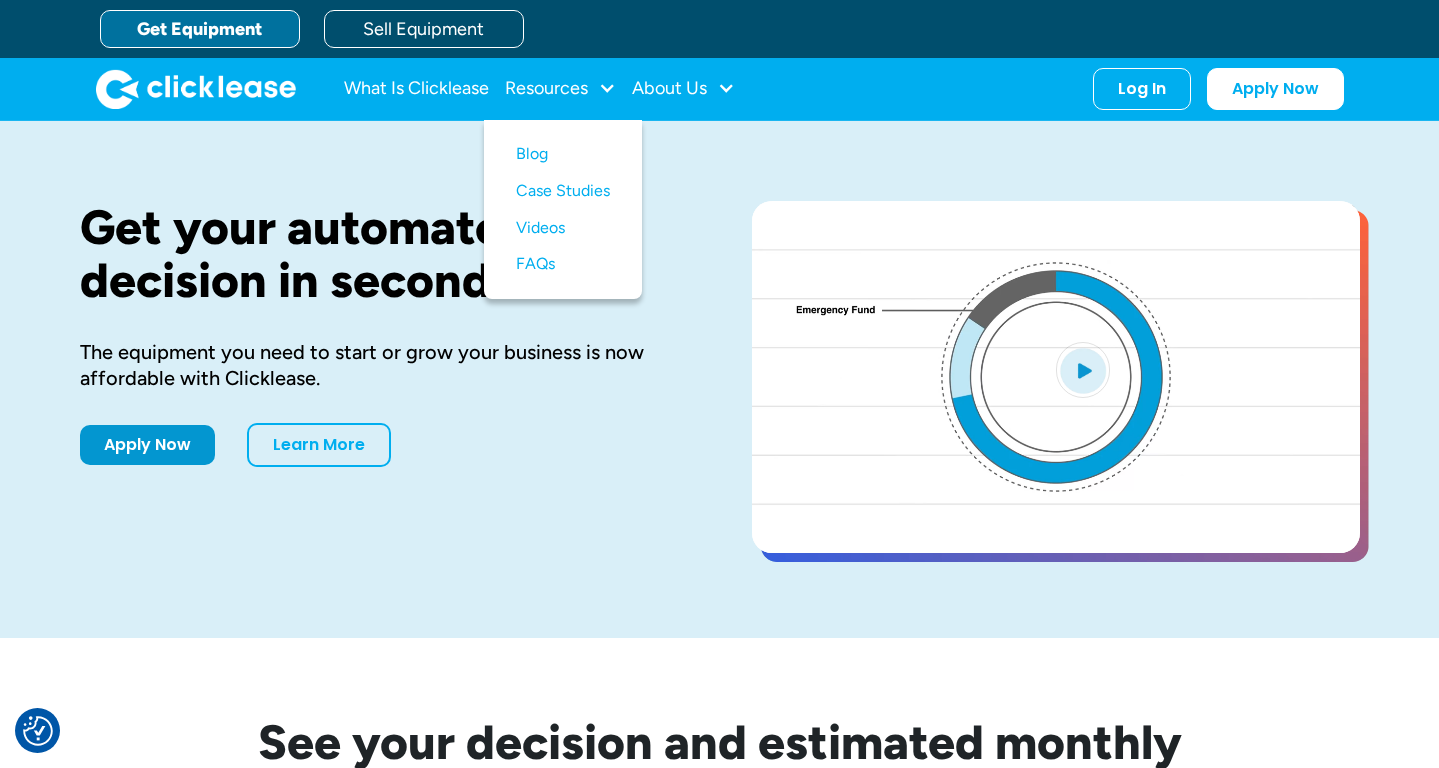 click on "Get Equipment" at bounding box center (200, 29) 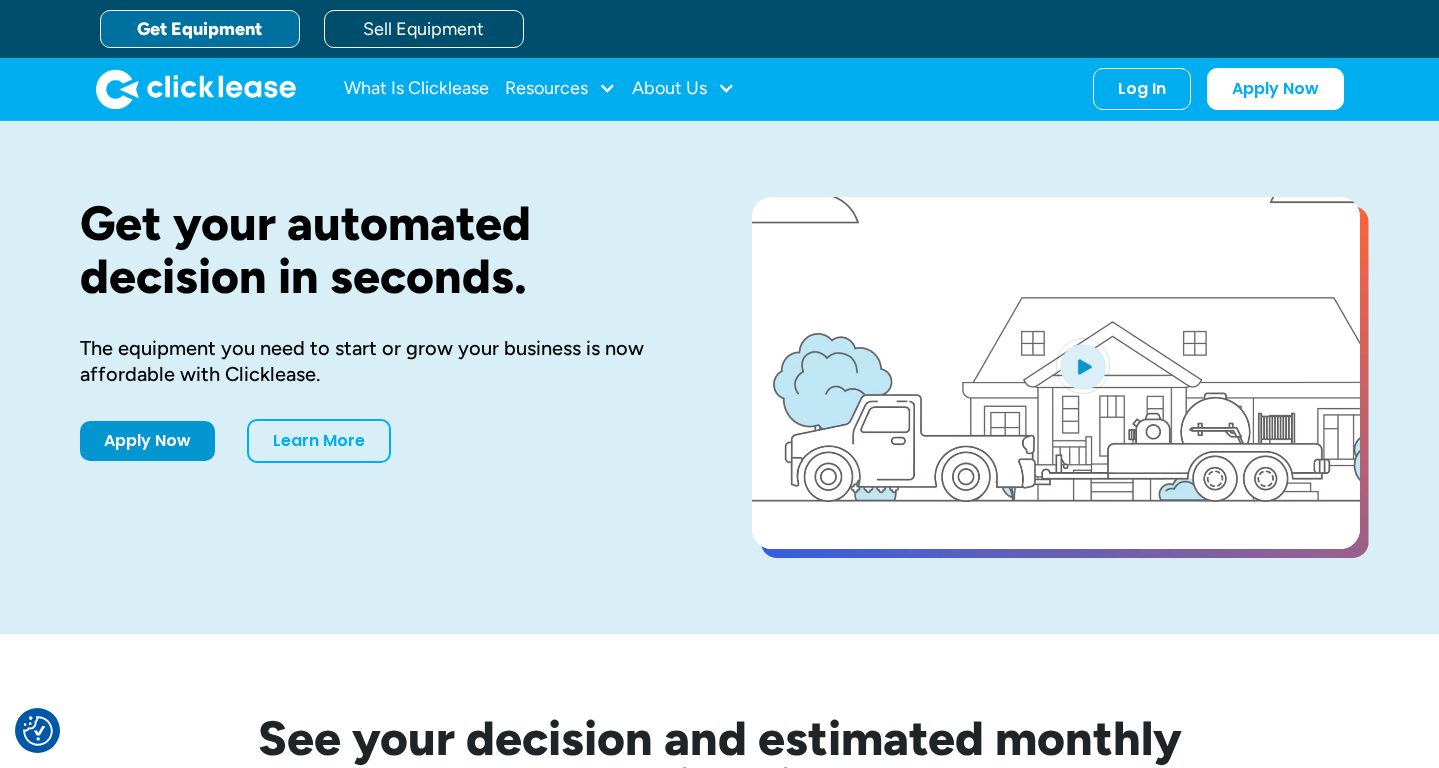 scroll, scrollTop: 0, scrollLeft: 0, axis: both 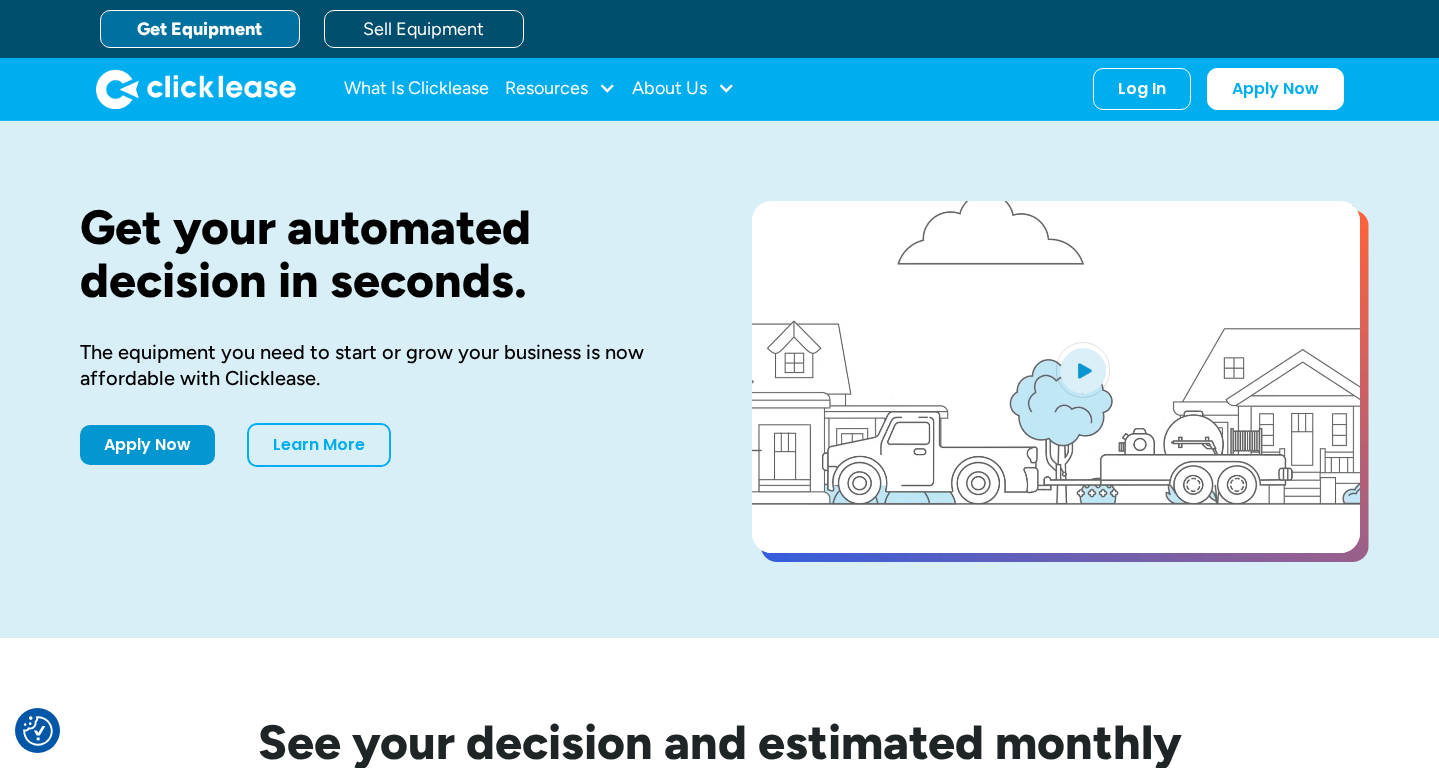 click on "Get Equipment" at bounding box center (200, 29) 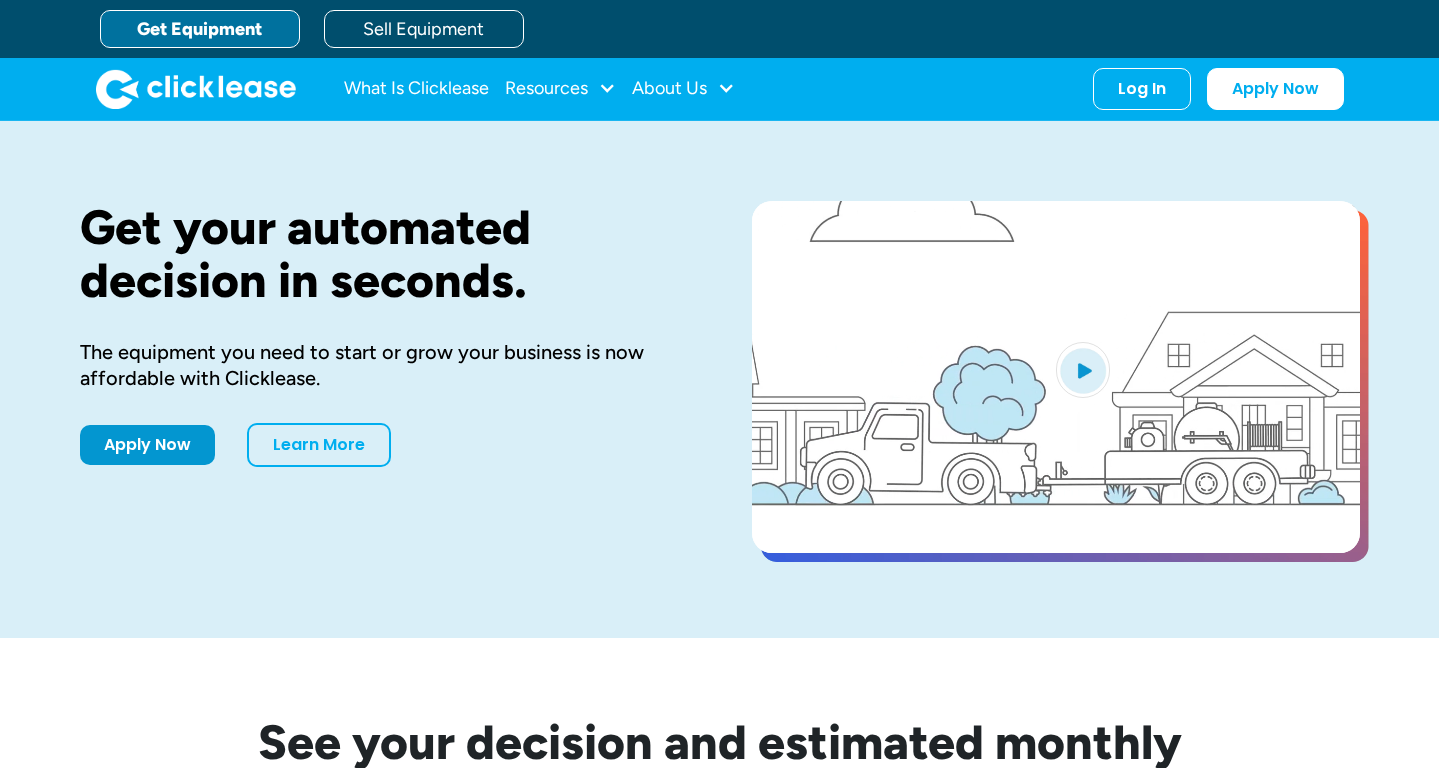 scroll, scrollTop: 0, scrollLeft: 0, axis: both 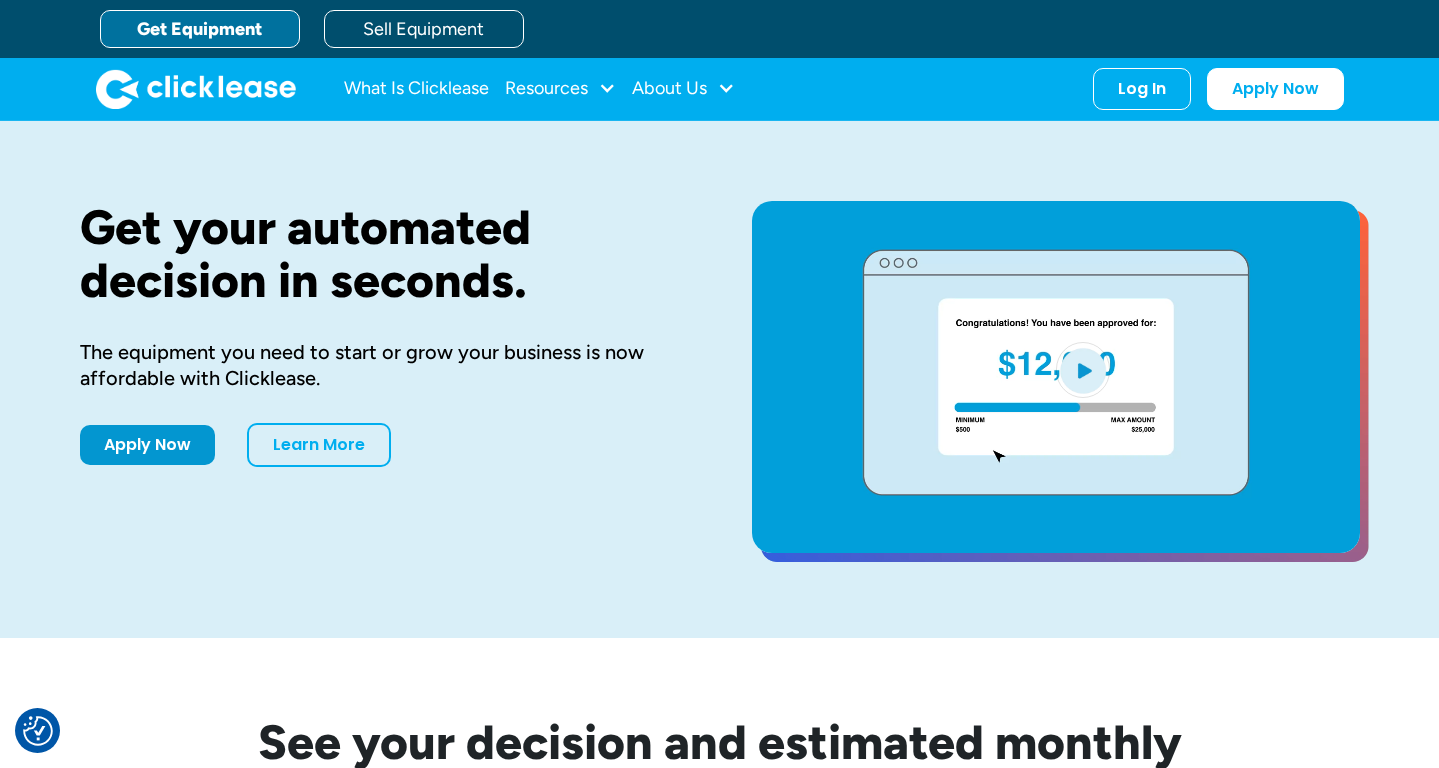 click on "Get Equipment" at bounding box center [200, 29] 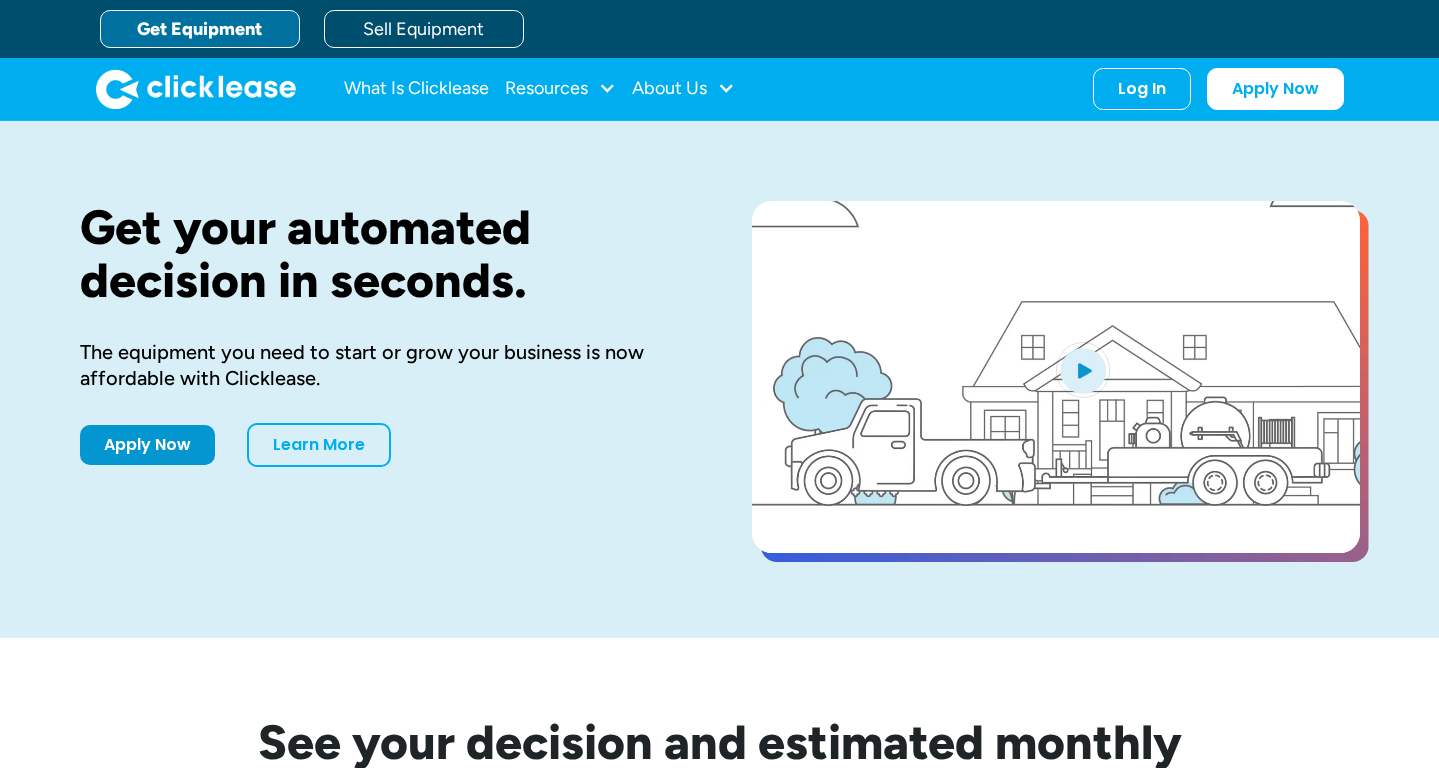 scroll, scrollTop: 0, scrollLeft: 0, axis: both 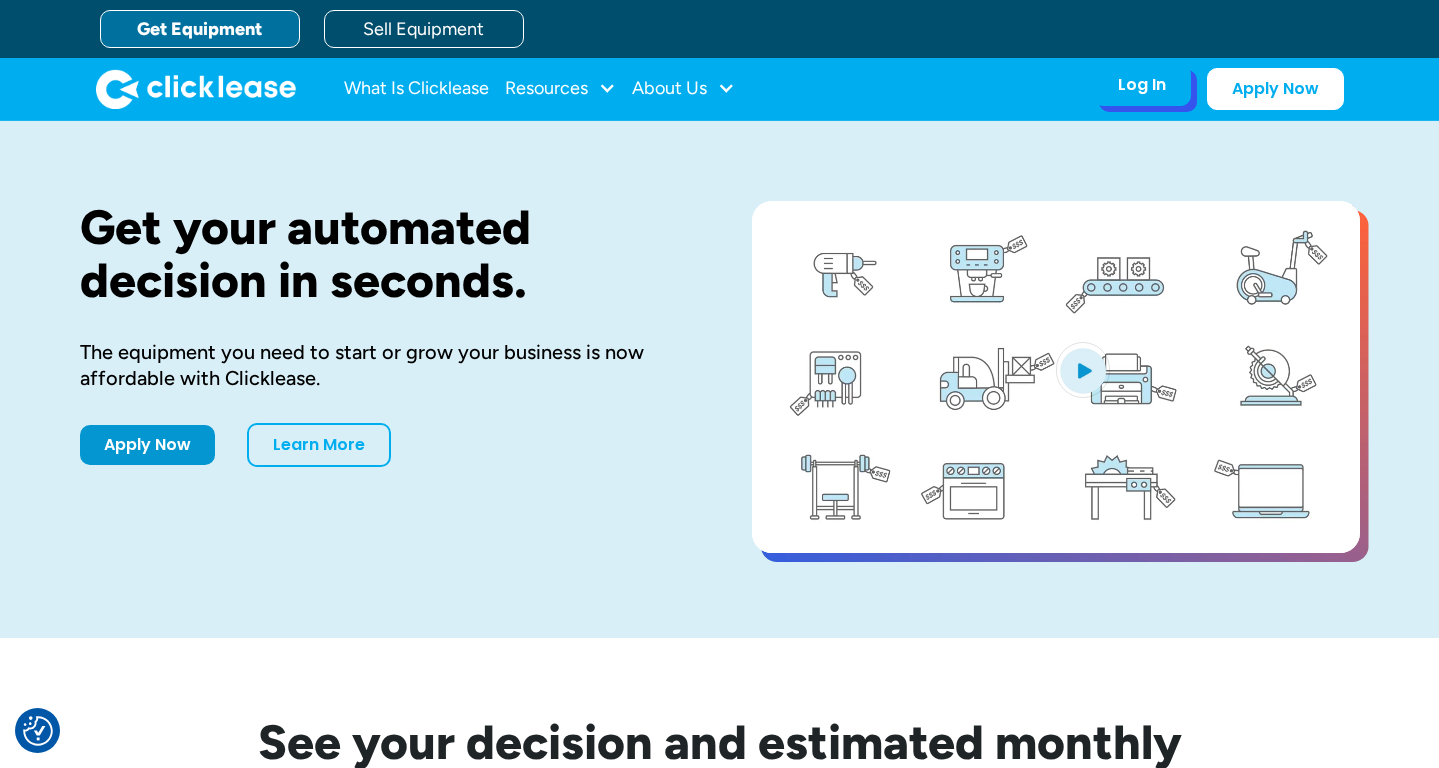 click on "Log In" at bounding box center (1142, 85) 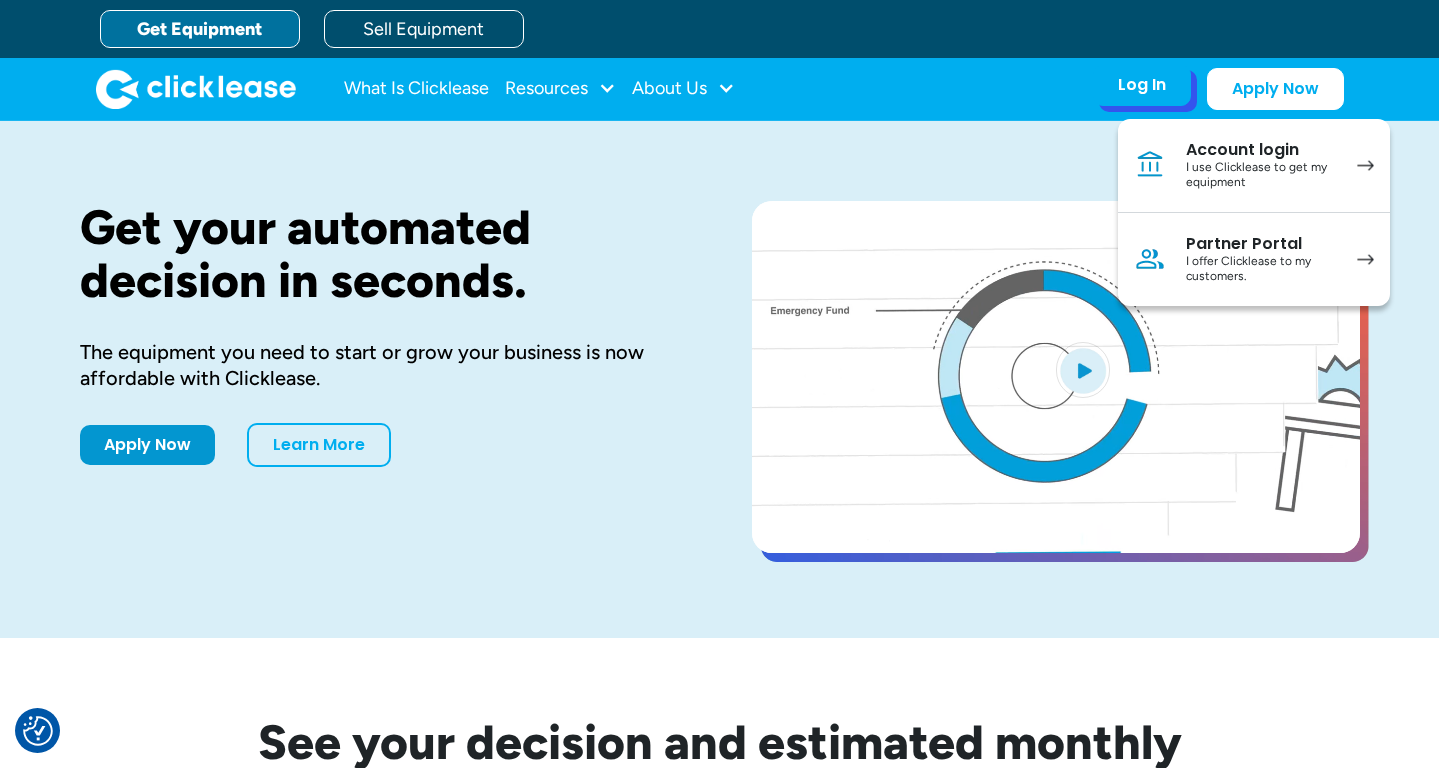 click on "Account login" at bounding box center (1261, 150) 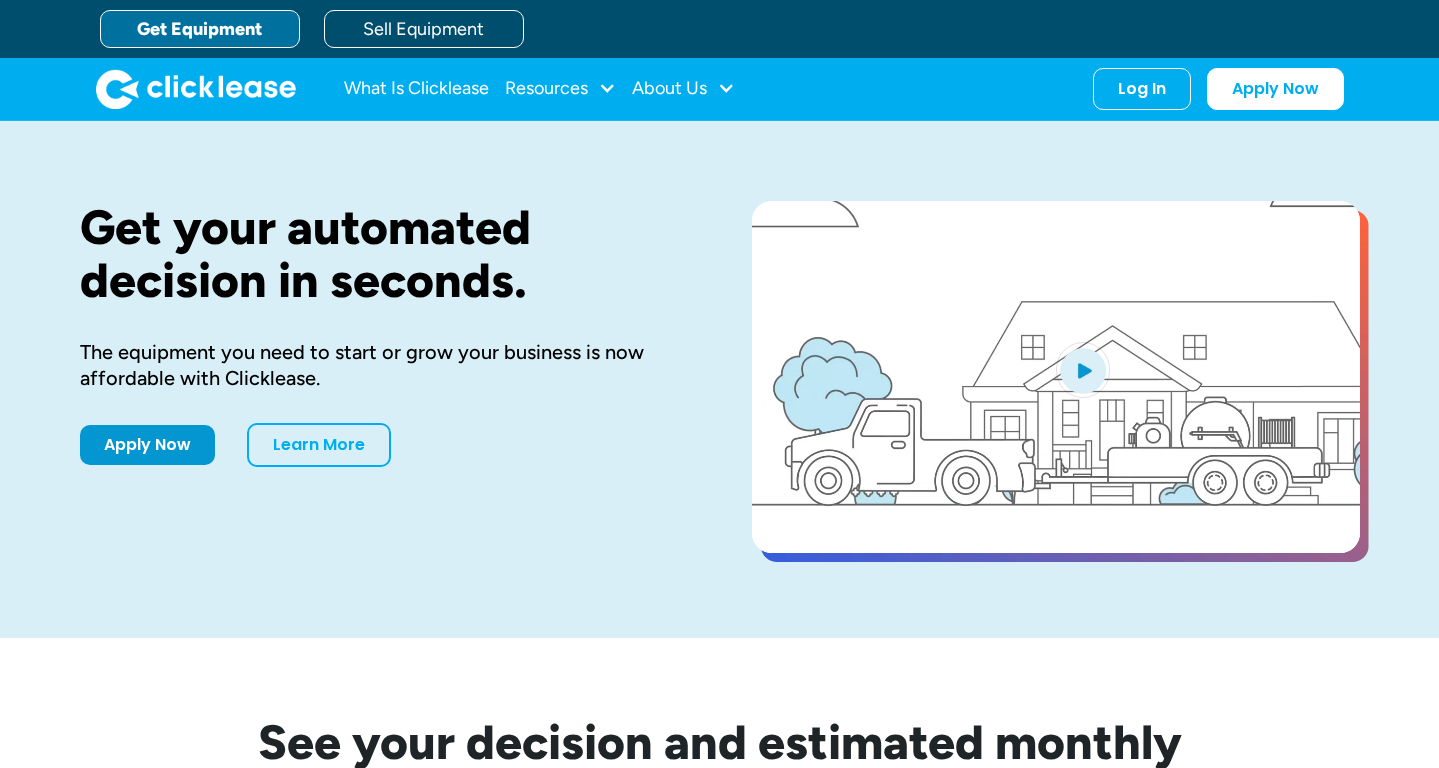 scroll, scrollTop: 0, scrollLeft: 0, axis: both 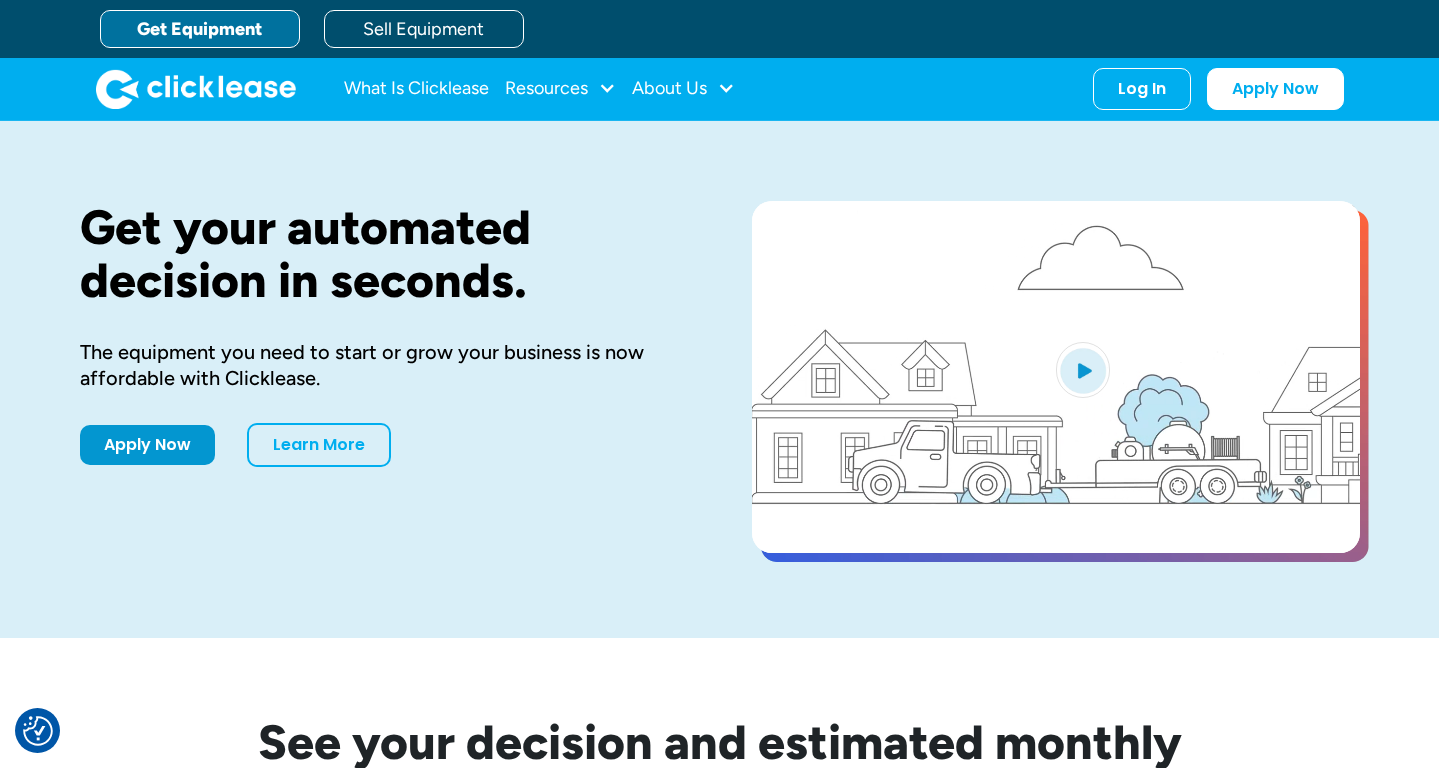 click on "Get Equipment" at bounding box center [200, 29] 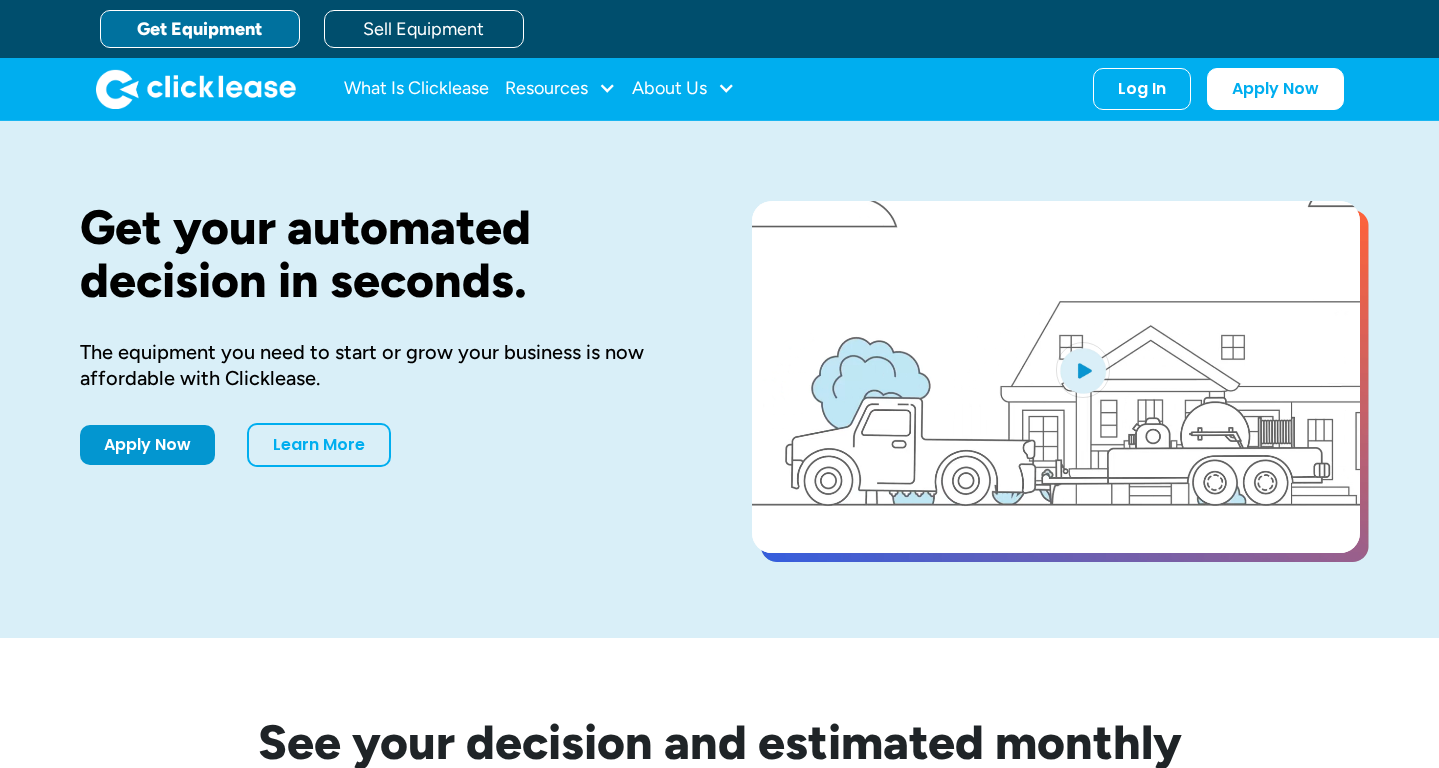 scroll, scrollTop: 0, scrollLeft: 0, axis: both 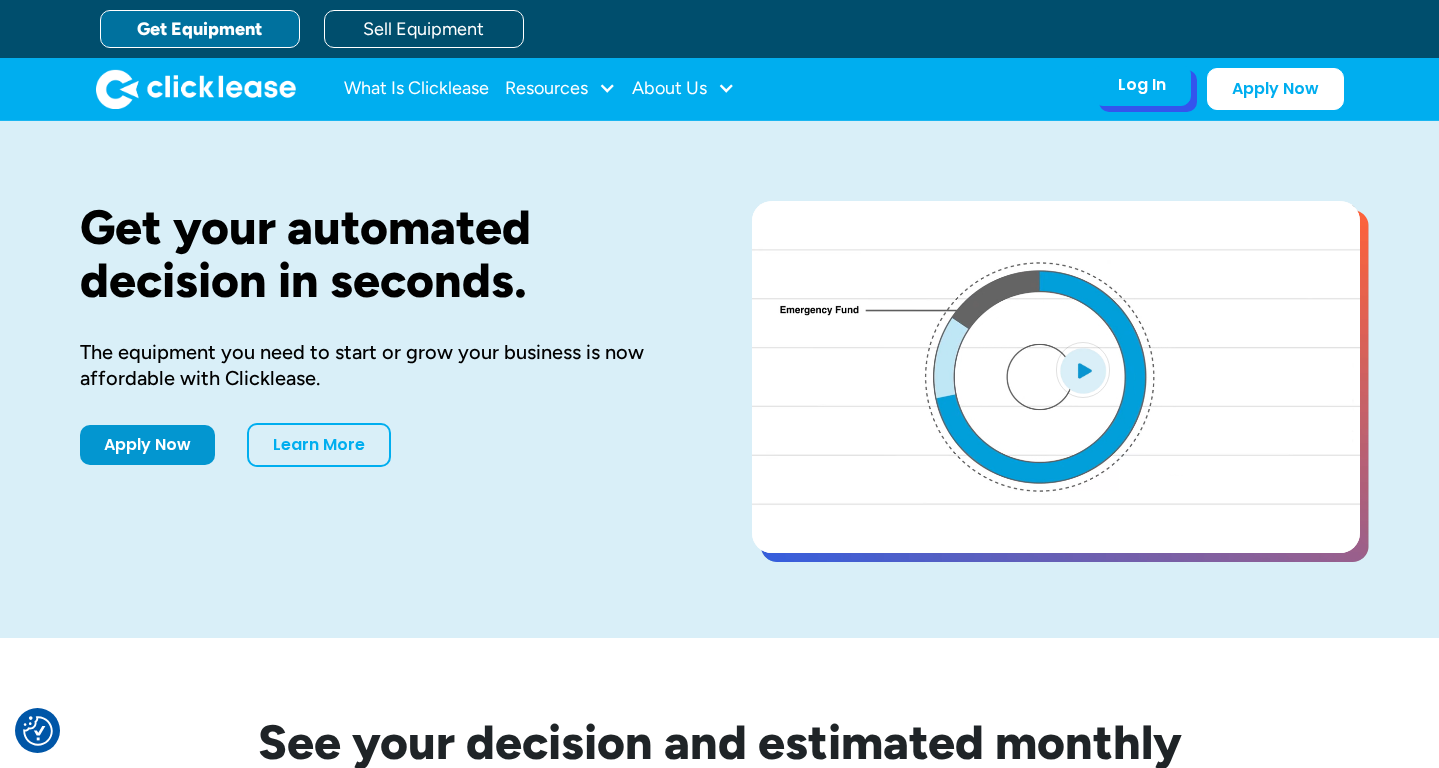 click on "Log In" at bounding box center [1142, 85] 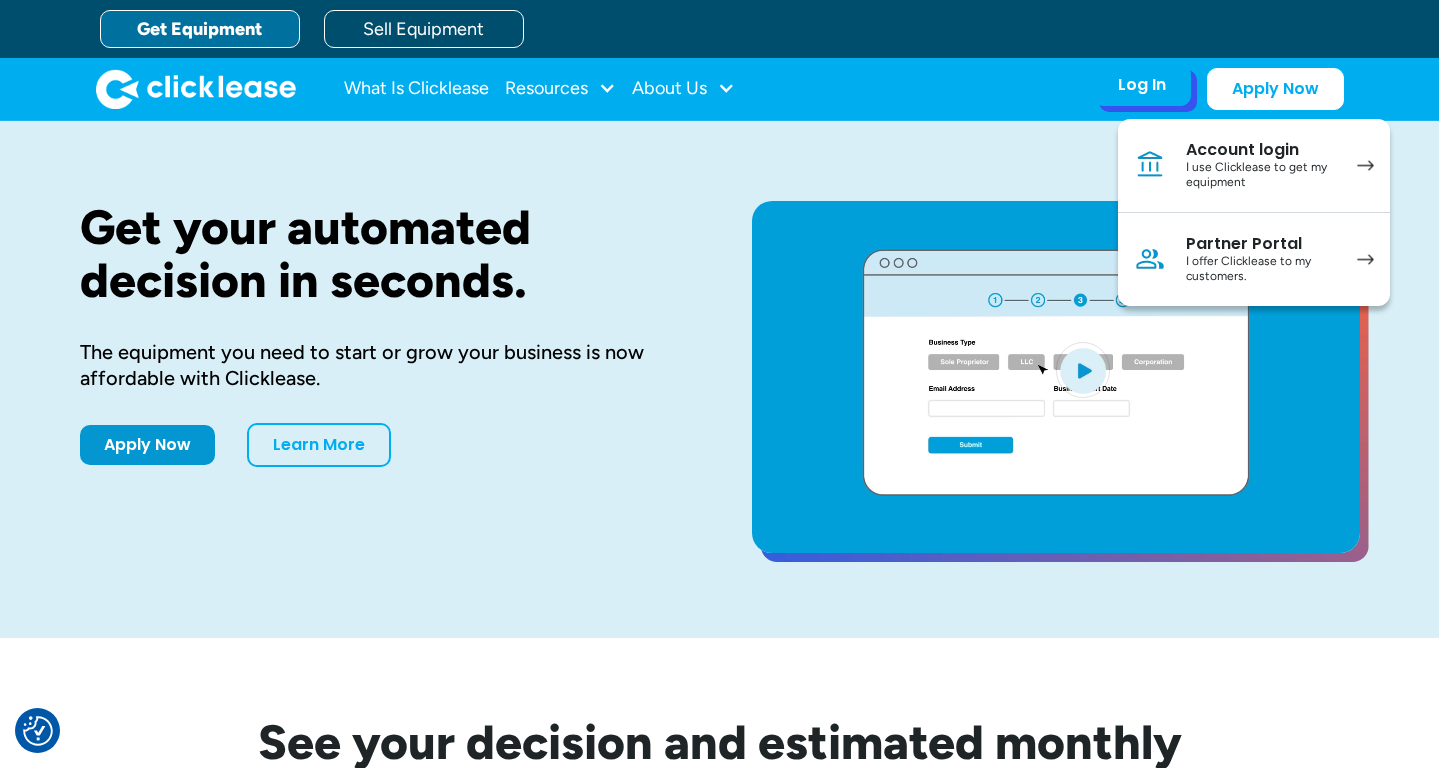 click on "I use Clicklease to get my equipment" at bounding box center (1261, 175) 